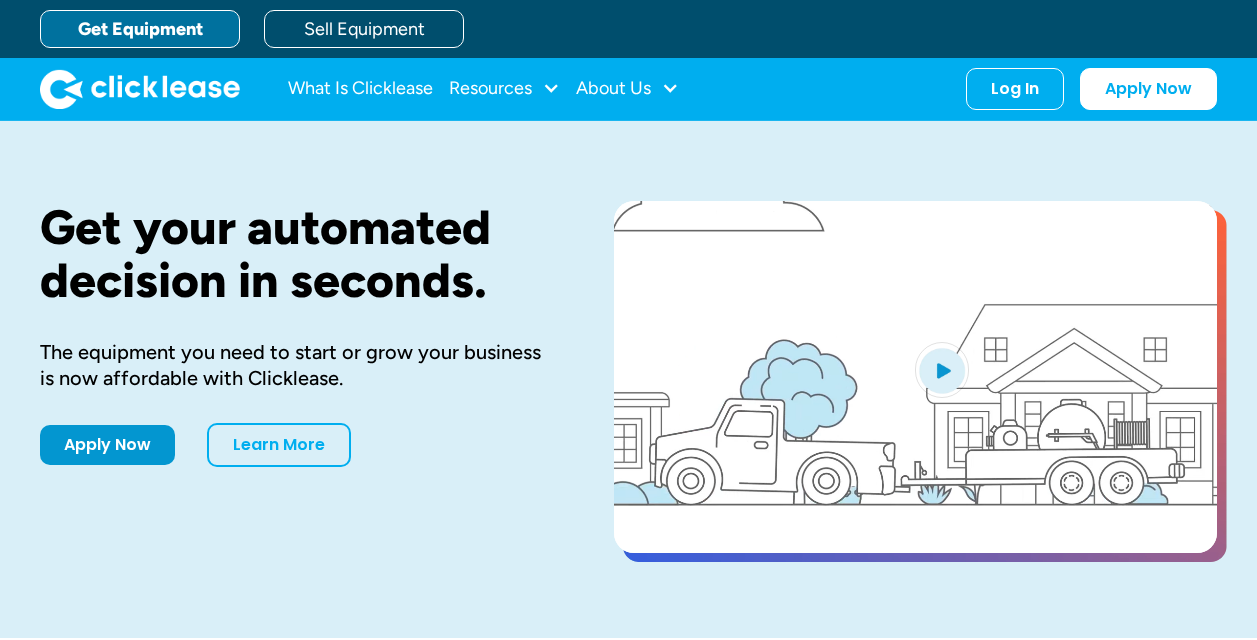 scroll, scrollTop: 0, scrollLeft: 0, axis: both 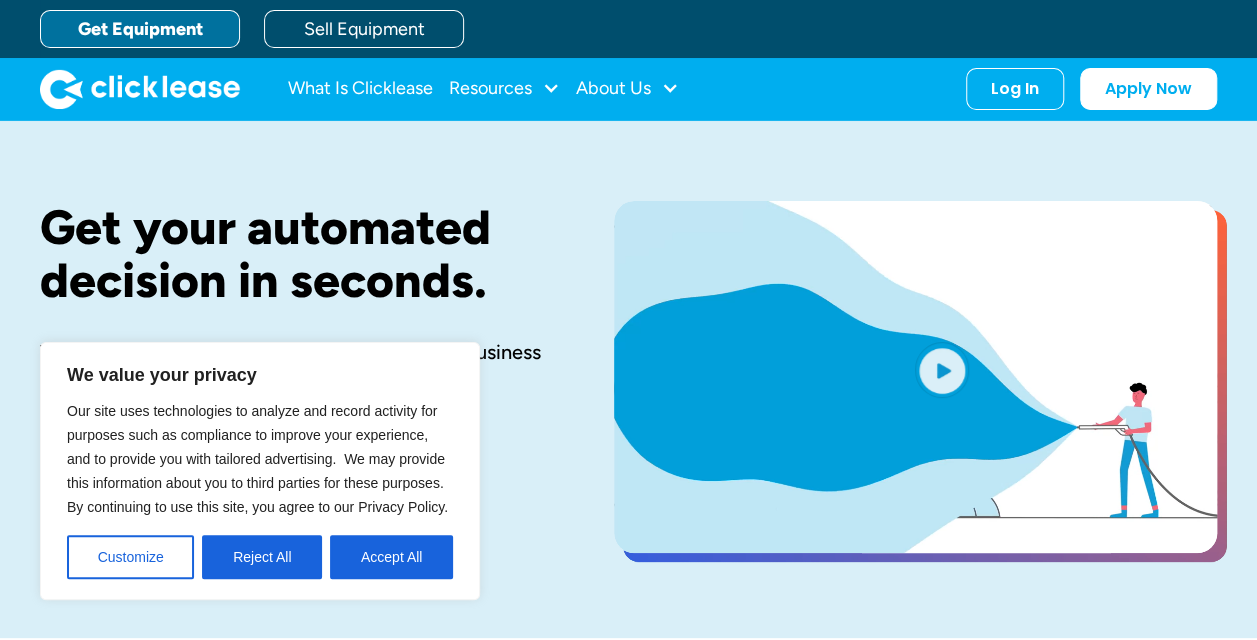 click on "Accept All" at bounding box center (391, 557) 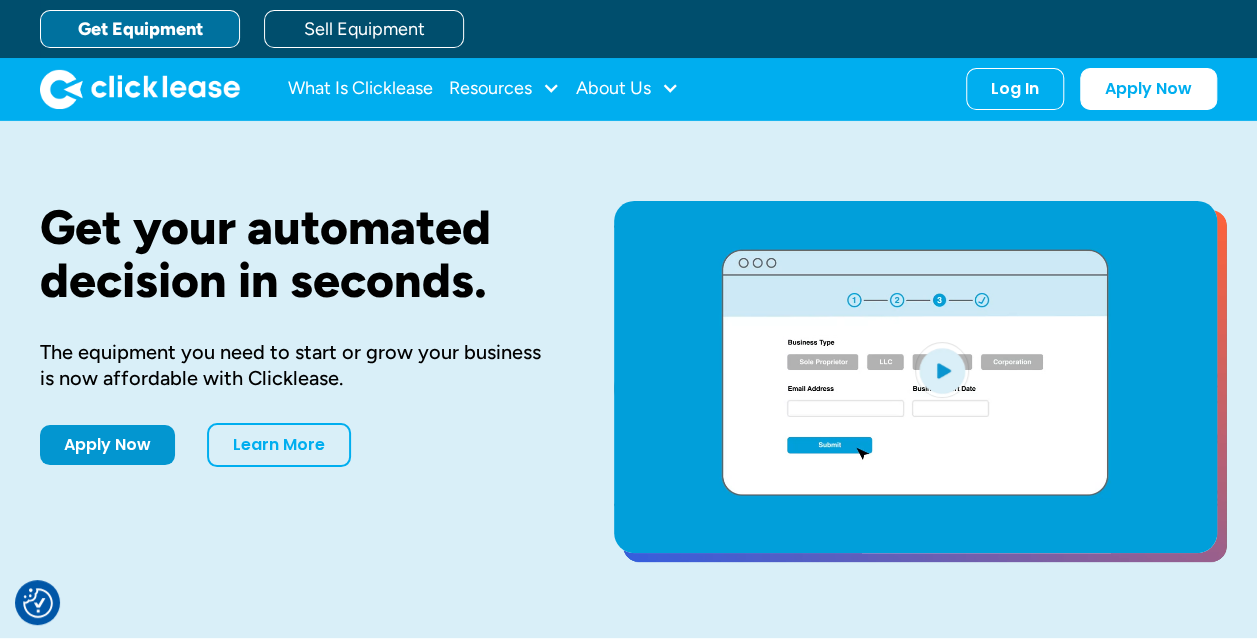 click on "Get Equipment" at bounding box center (140, 29) 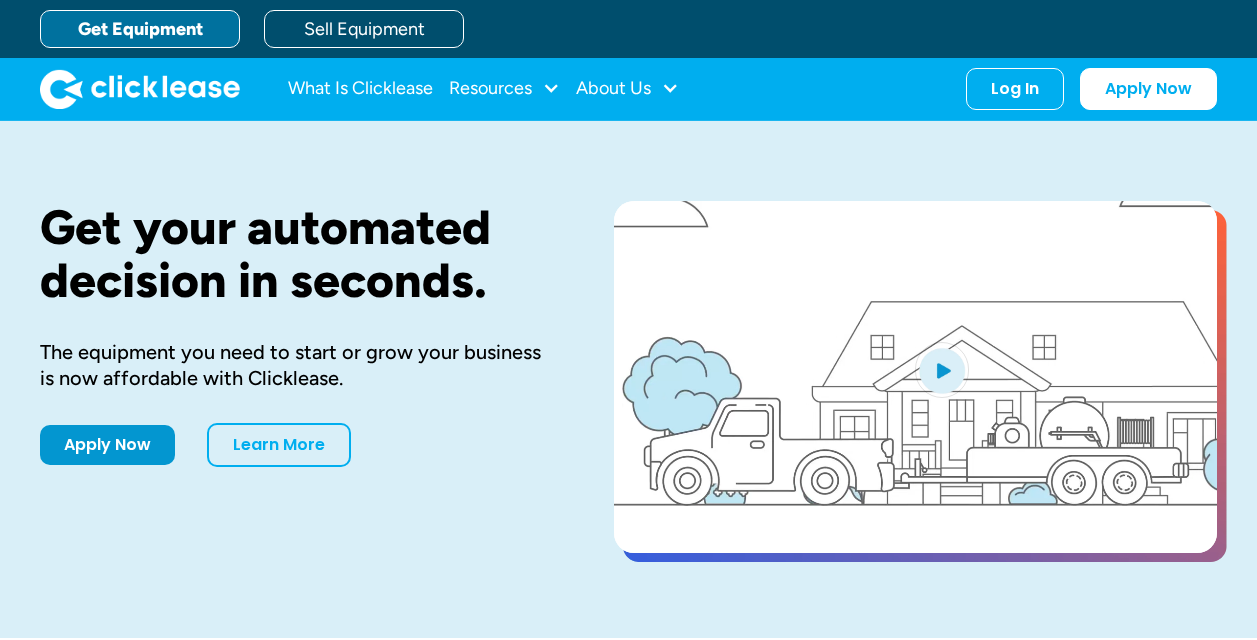 scroll, scrollTop: 0, scrollLeft: 0, axis: both 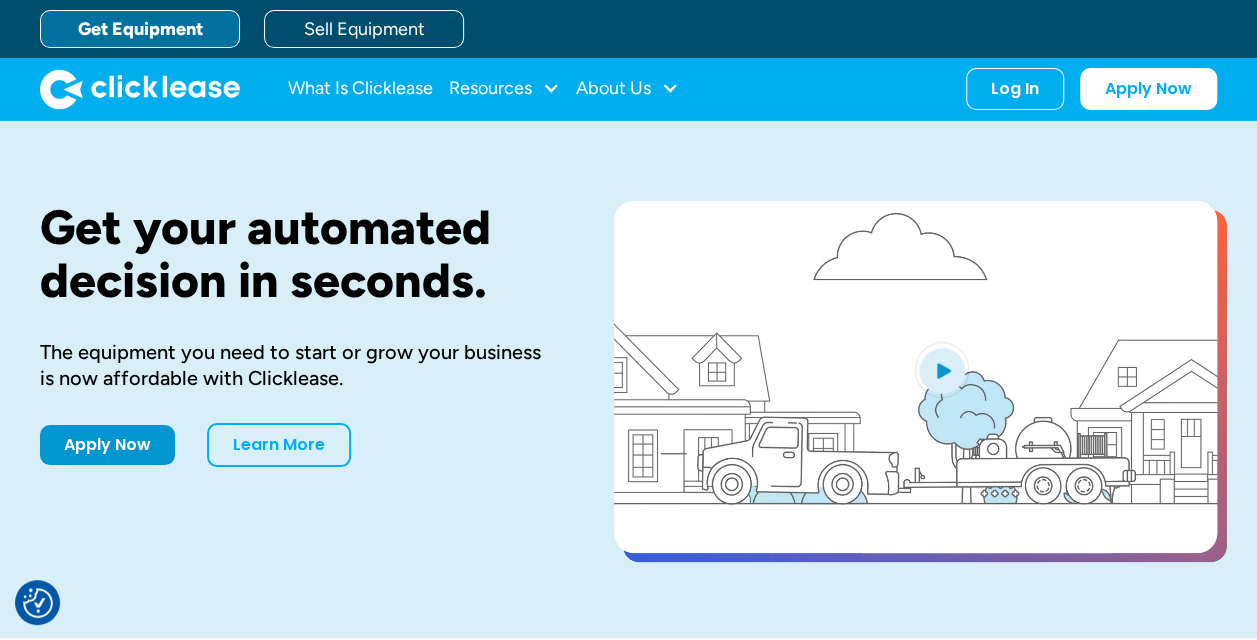 click on "Get Equipment" at bounding box center (140, 29) 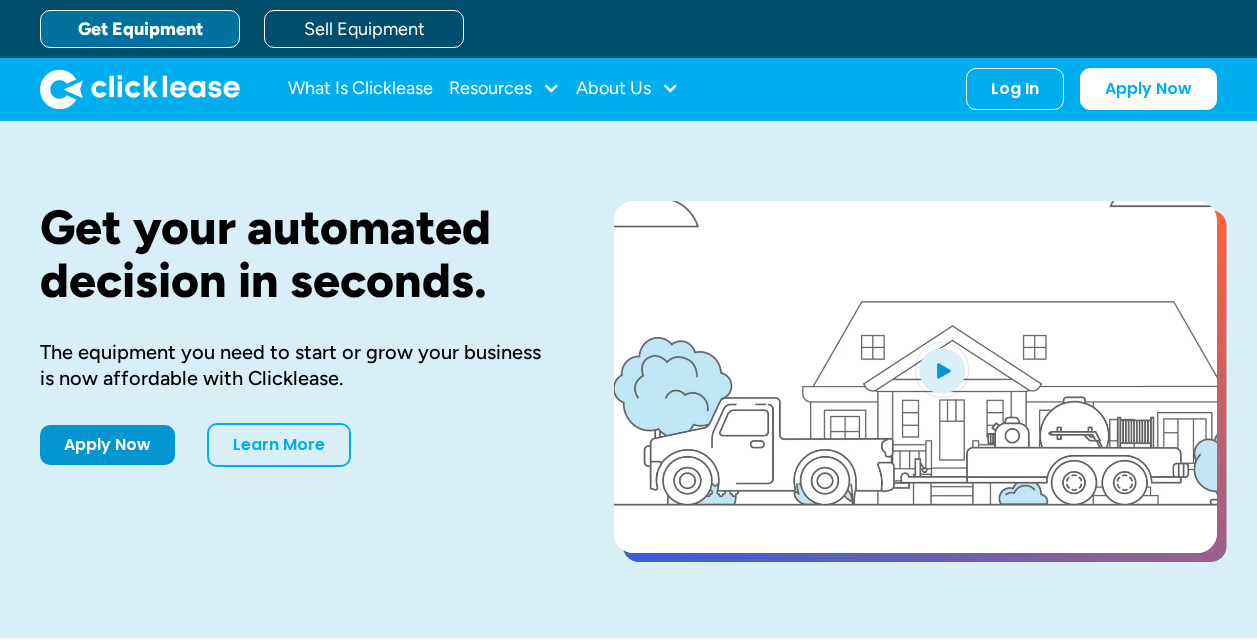 scroll, scrollTop: 0, scrollLeft: 0, axis: both 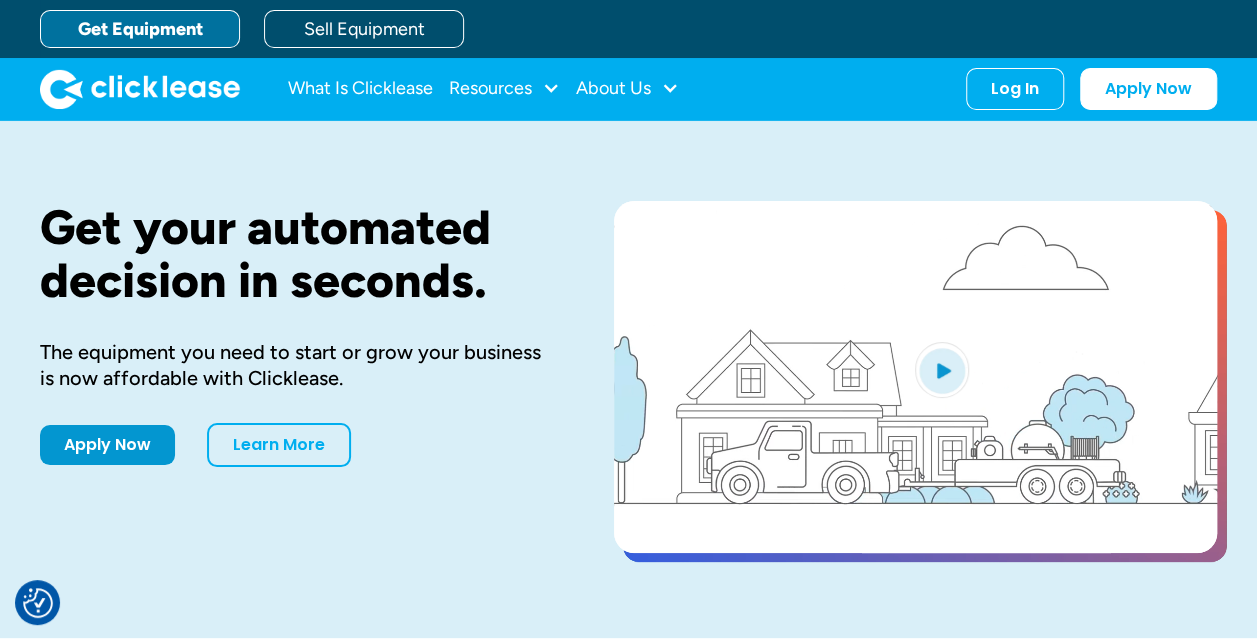 click on "Get Equipment" at bounding box center [140, 29] 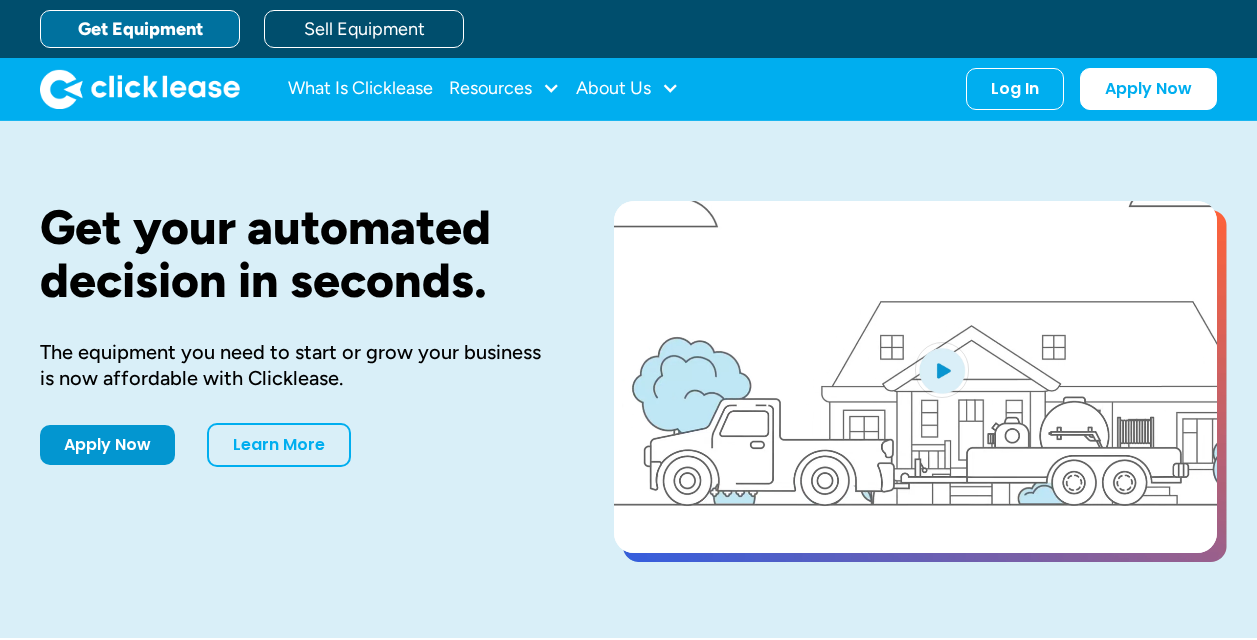 scroll, scrollTop: 0, scrollLeft: 0, axis: both 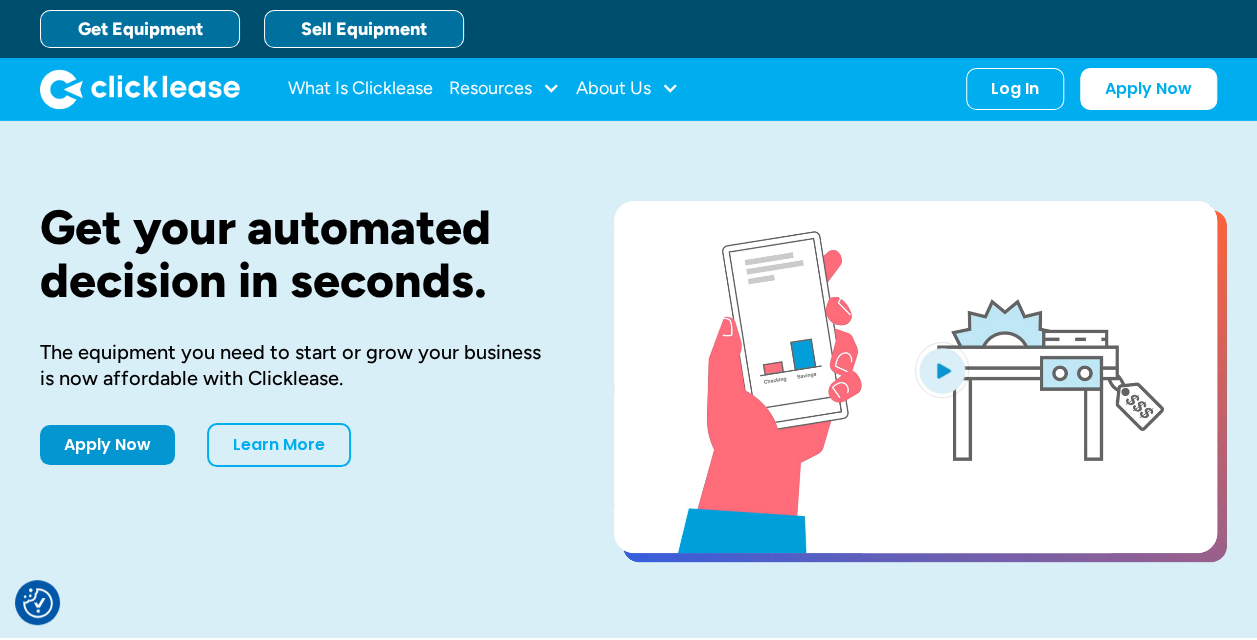 click on "Sell Equipment" at bounding box center (364, 29) 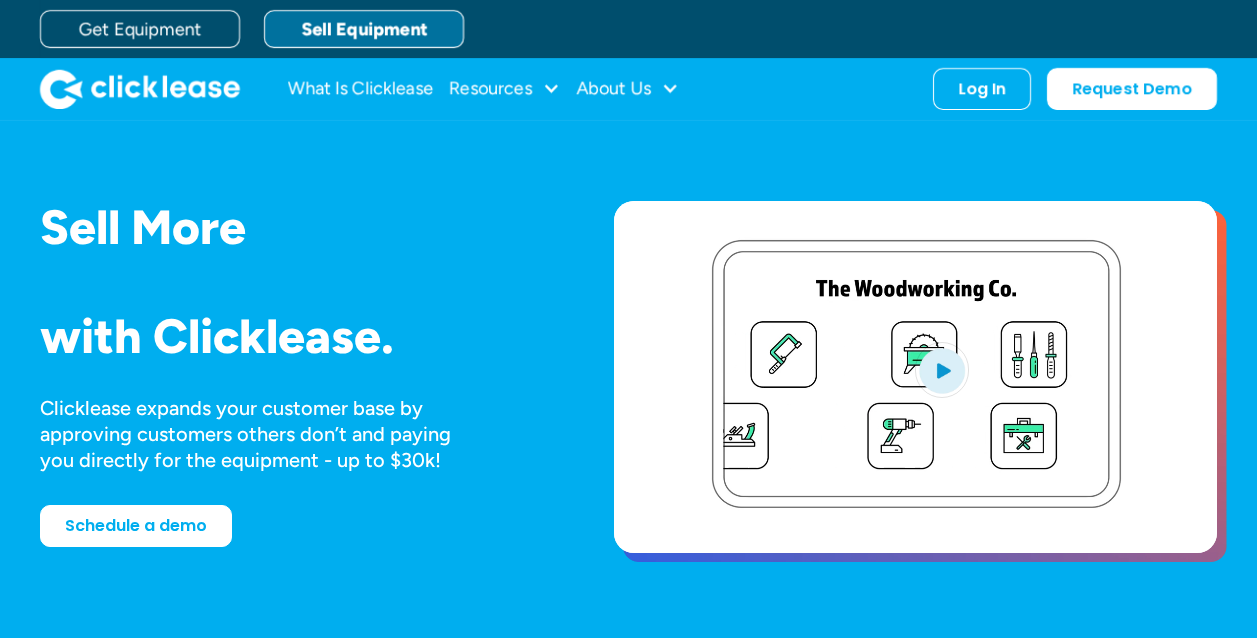 scroll, scrollTop: 0, scrollLeft: 0, axis: both 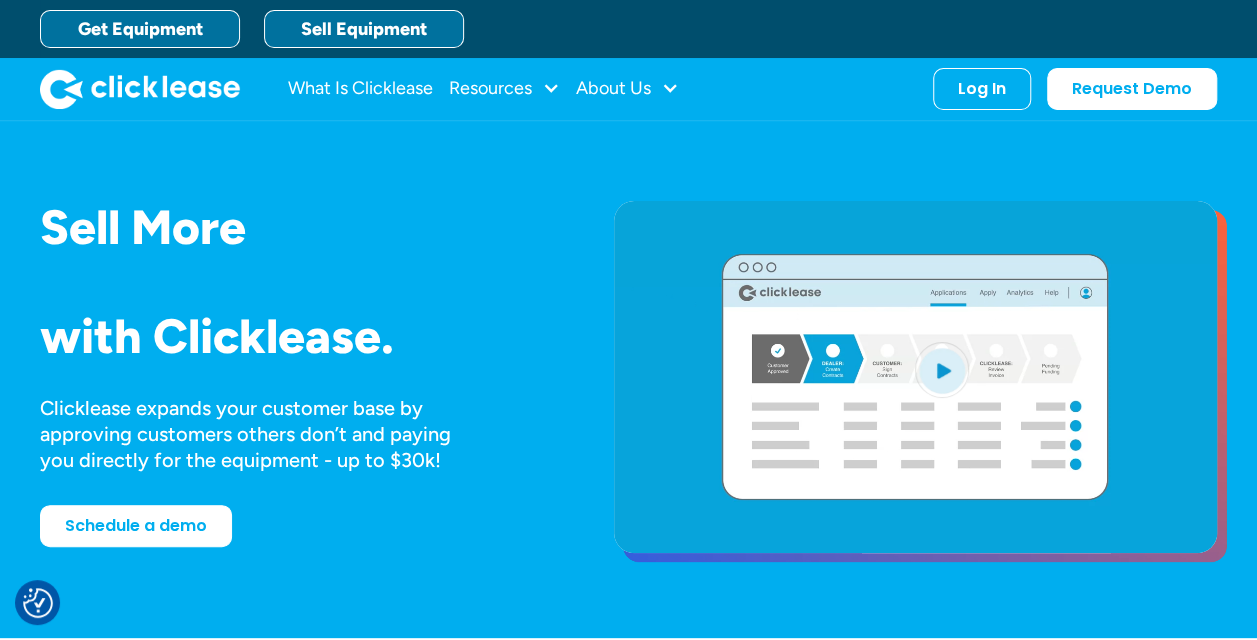 click on "Get Equipment" at bounding box center (140, 29) 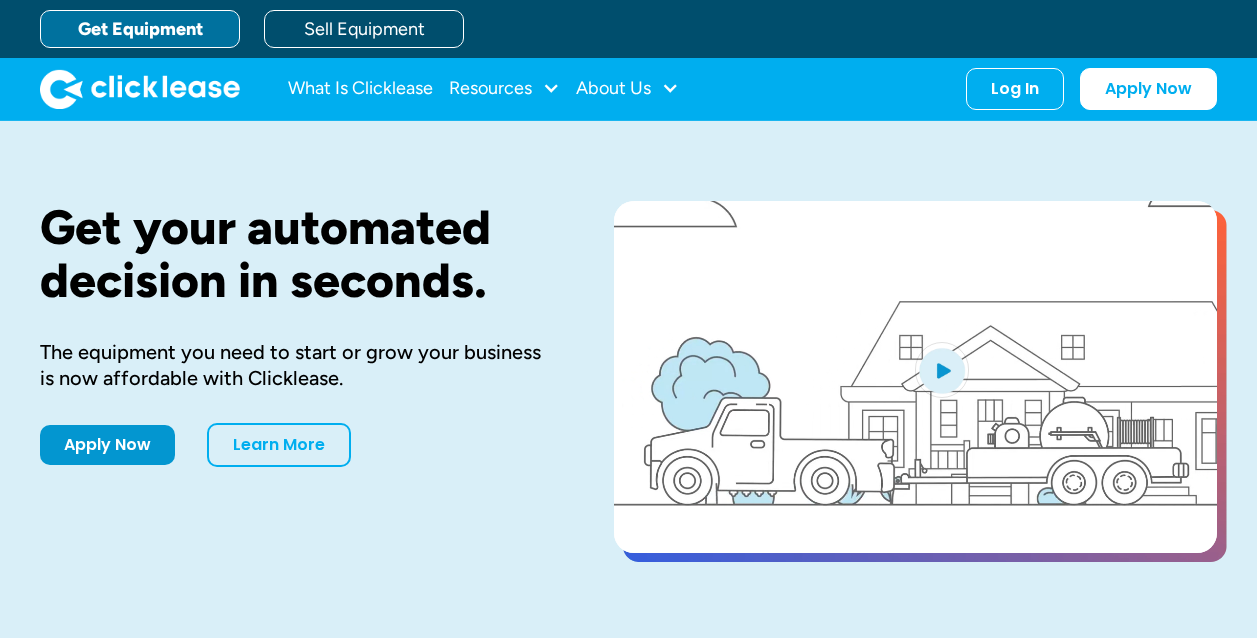 click on "Get Equipment" at bounding box center [140, 29] 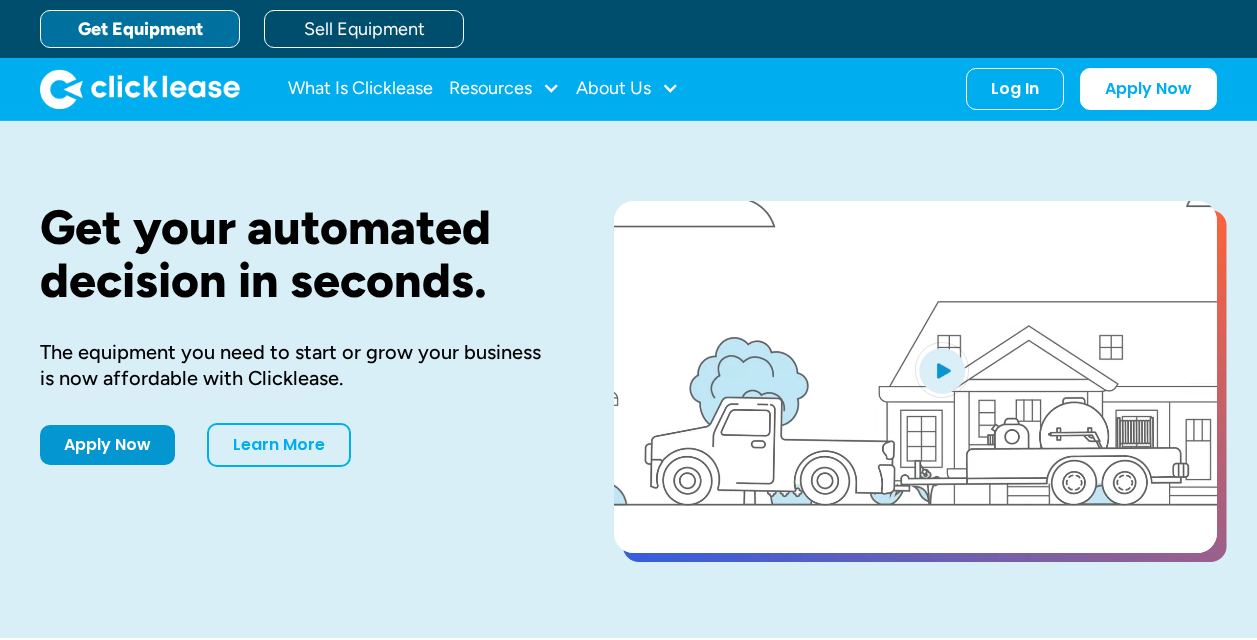 scroll, scrollTop: 0, scrollLeft: 0, axis: both 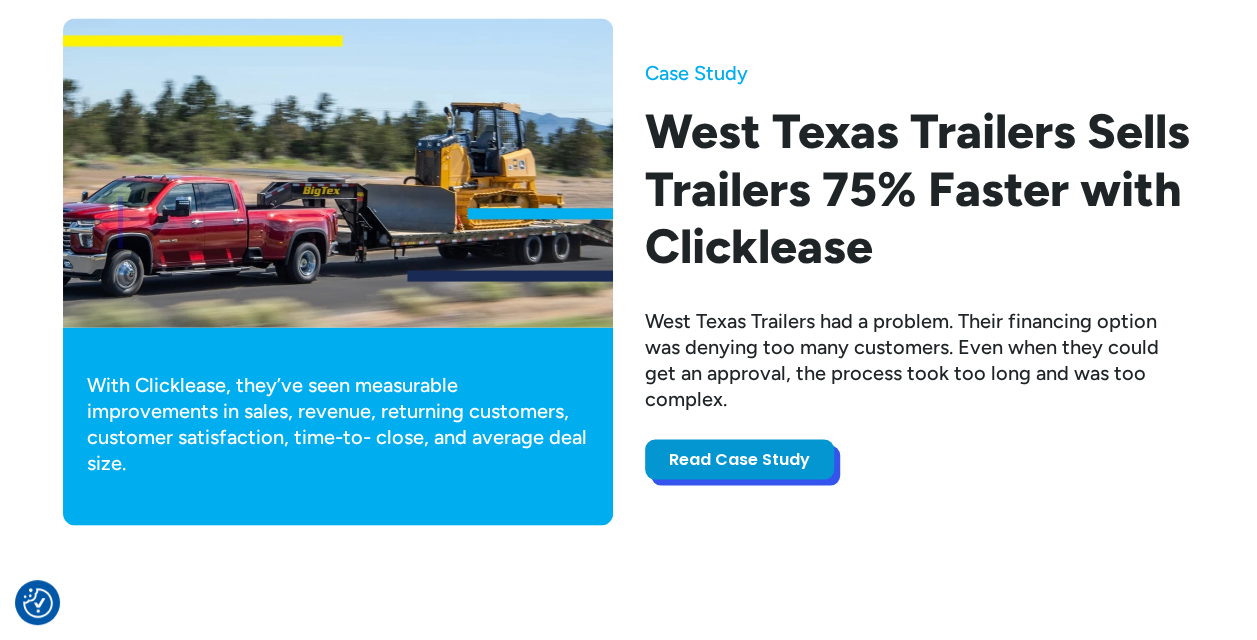 click on "Read Case Study" at bounding box center [739, 459] 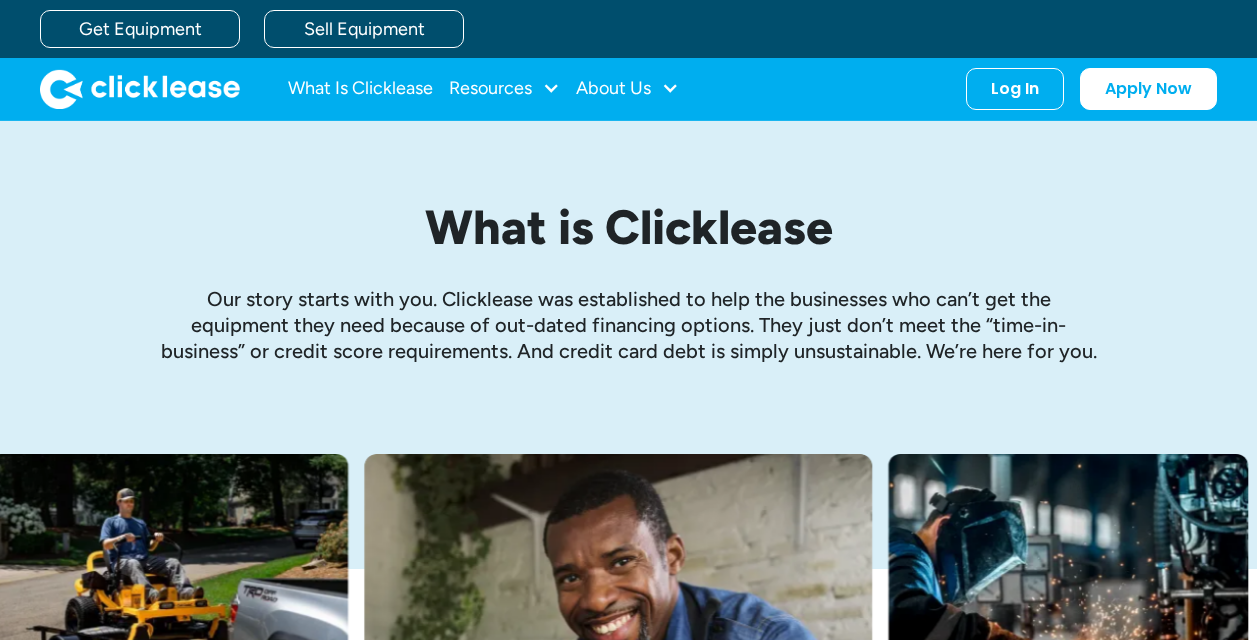scroll, scrollTop: 0, scrollLeft: 0, axis: both 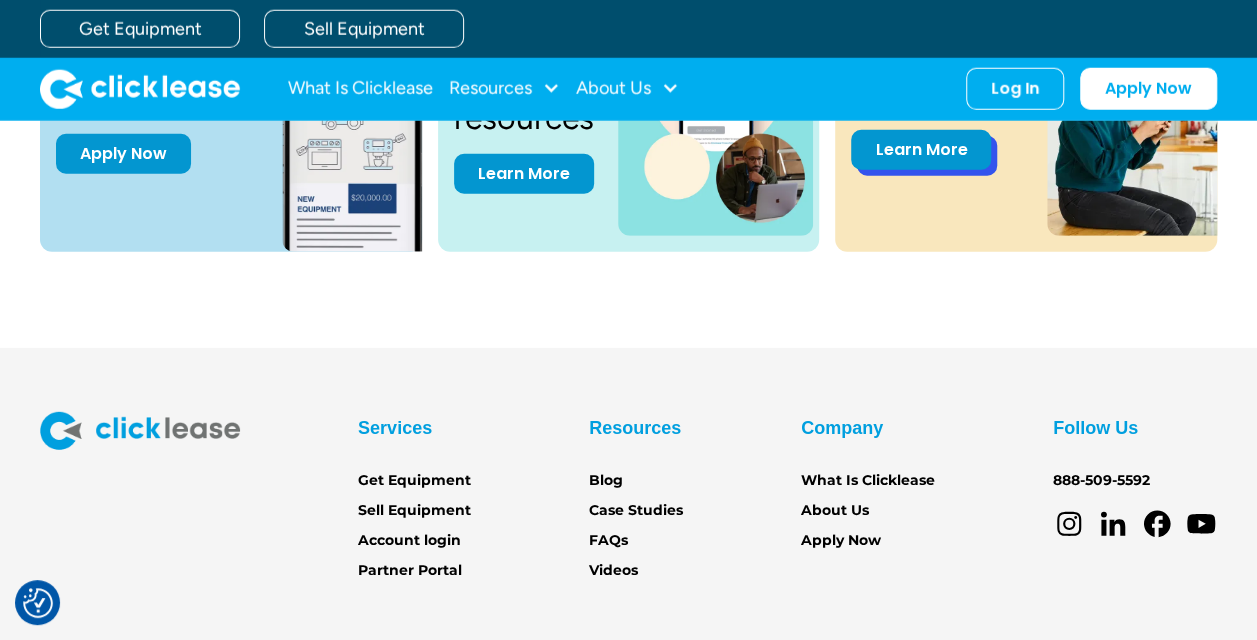 click on "Learn More" at bounding box center [921, 150] 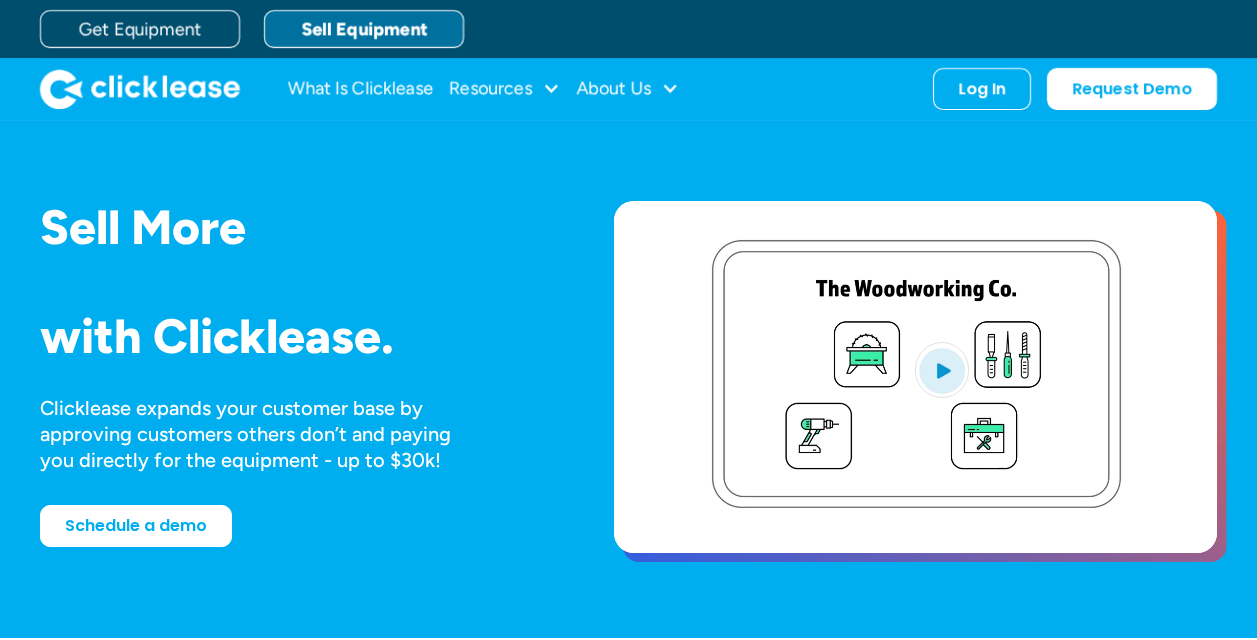 scroll, scrollTop: 0, scrollLeft: 0, axis: both 